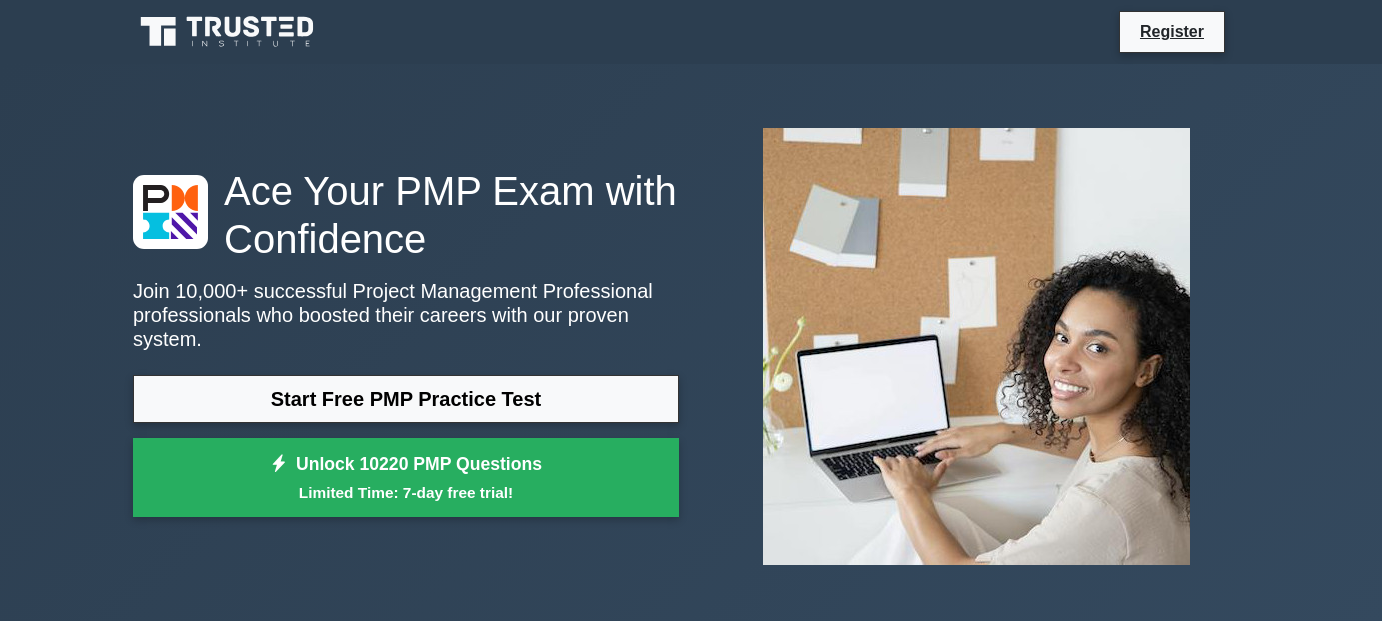 scroll, scrollTop: 0, scrollLeft: 0, axis: both 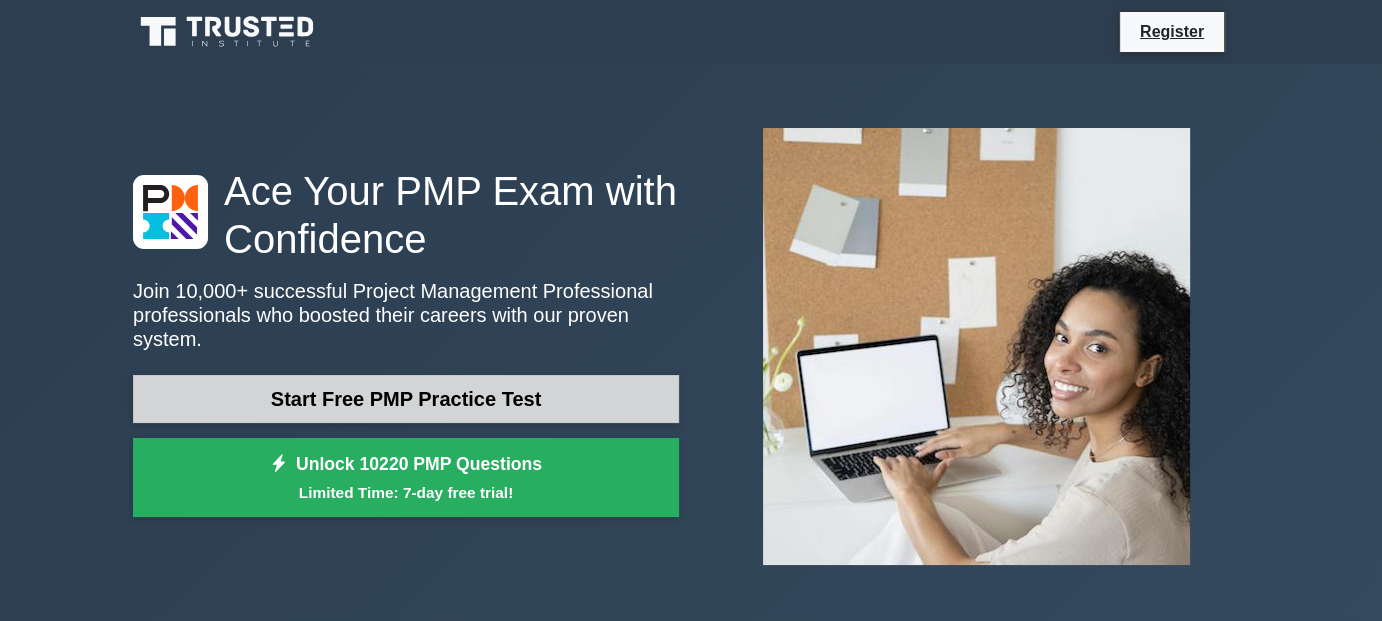 click on "Start Free PMP Practice Test" at bounding box center (406, 399) 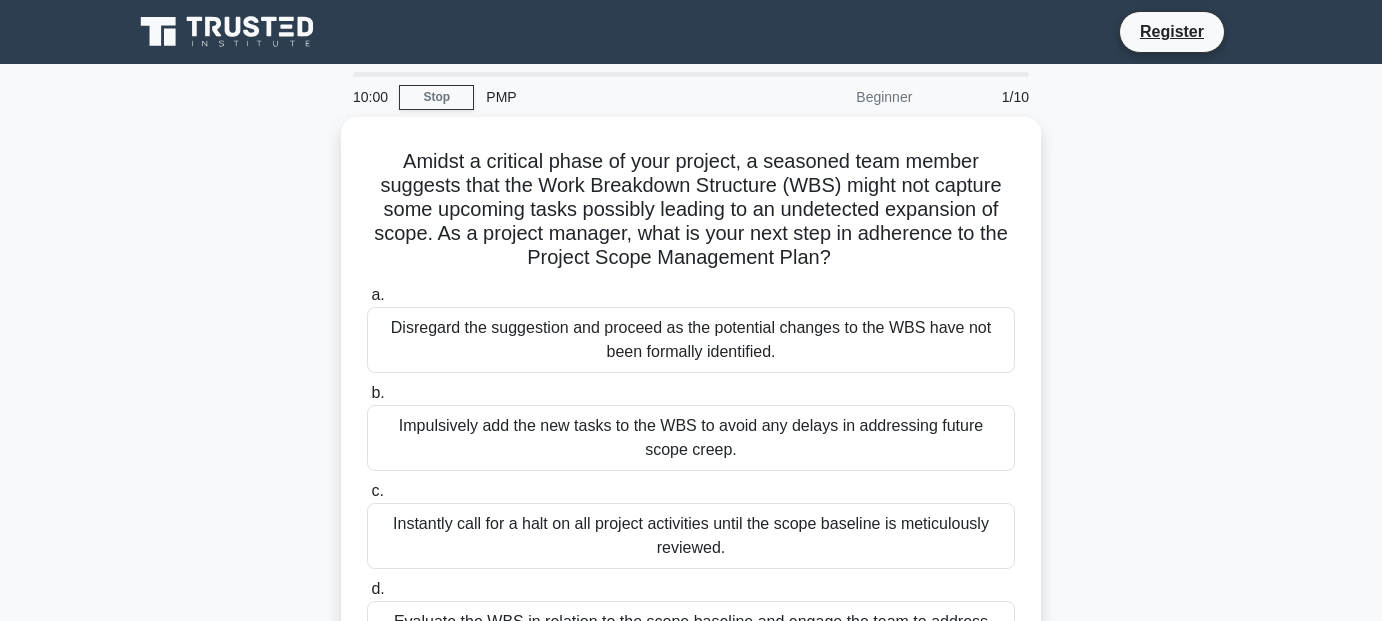 scroll, scrollTop: 0, scrollLeft: 0, axis: both 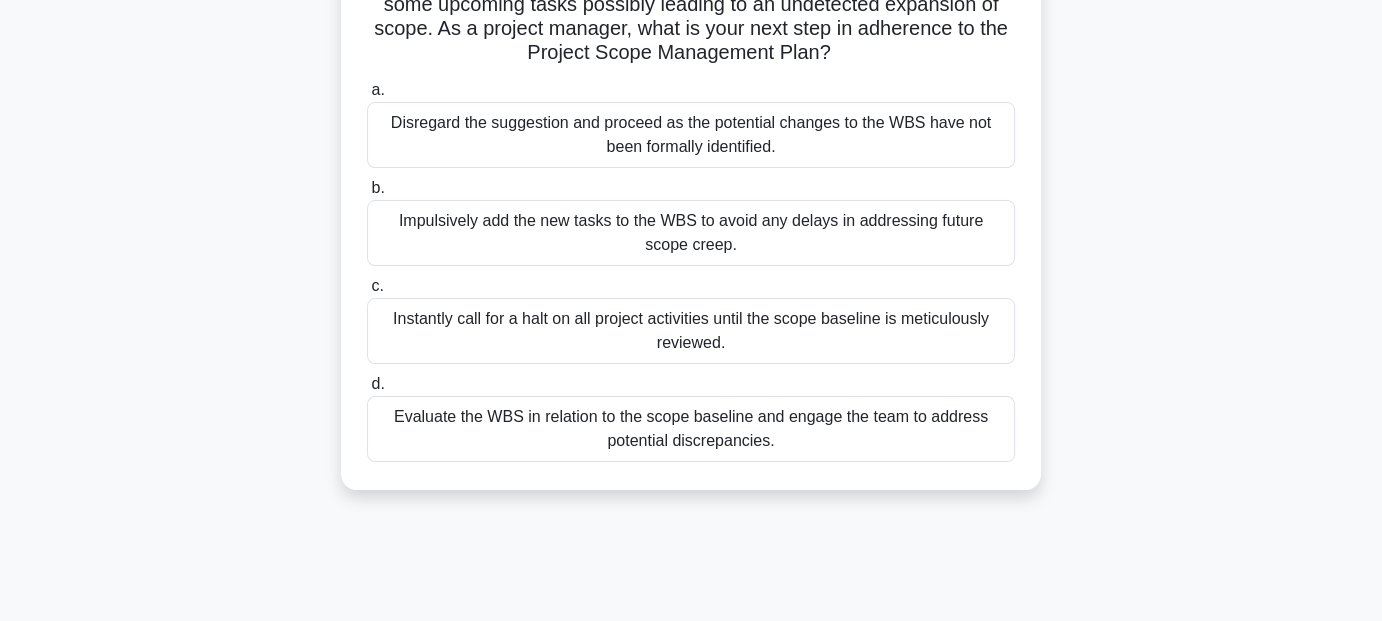 click on "Evaluate the WBS in relation to the scope baseline and engage the team to address potential discrepancies." at bounding box center (691, 429) 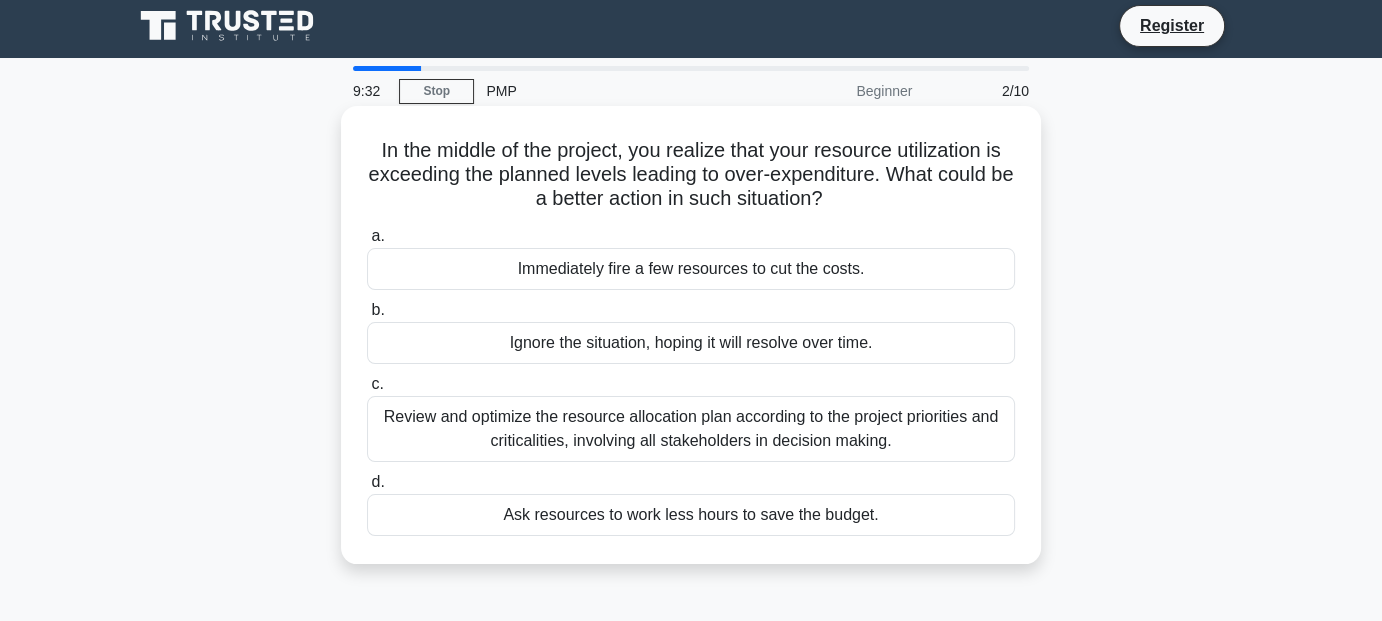 scroll, scrollTop: 0, scrollLeft: 0, axis: both 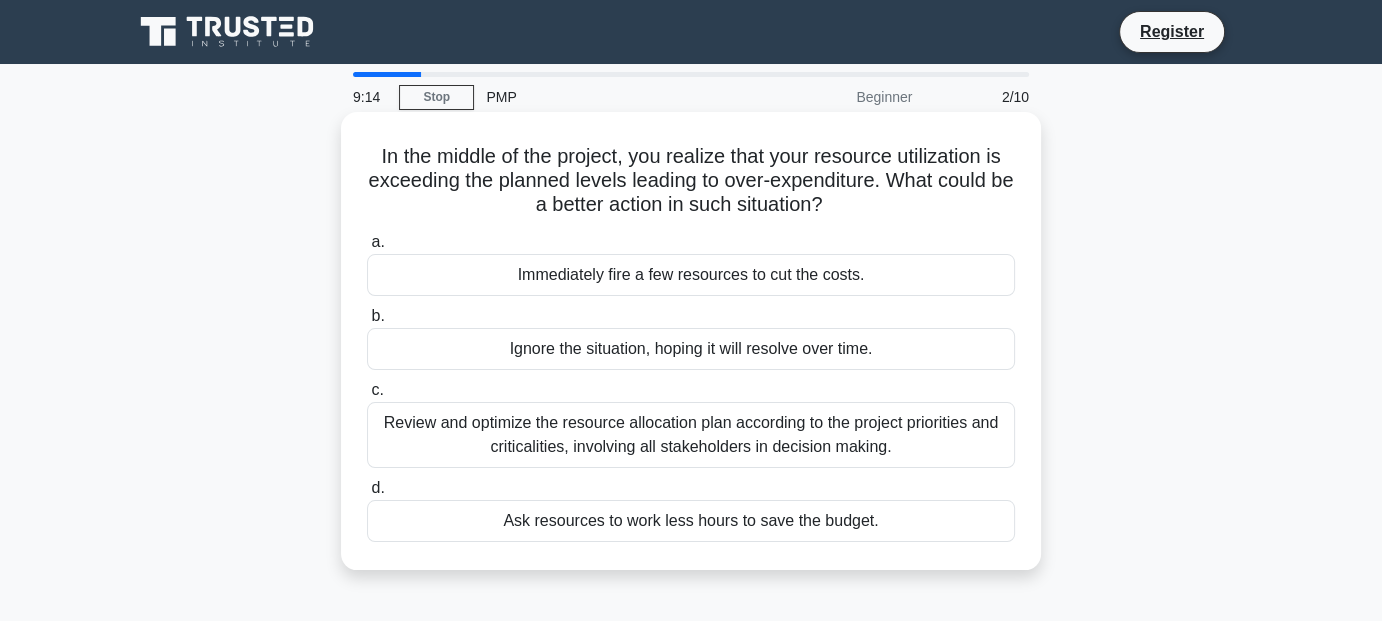 click on "Review and optimize the resource allocation plan according to the project priorities and criticalities, involving all stakeholders in decision making." at bounding box center (691, 435) 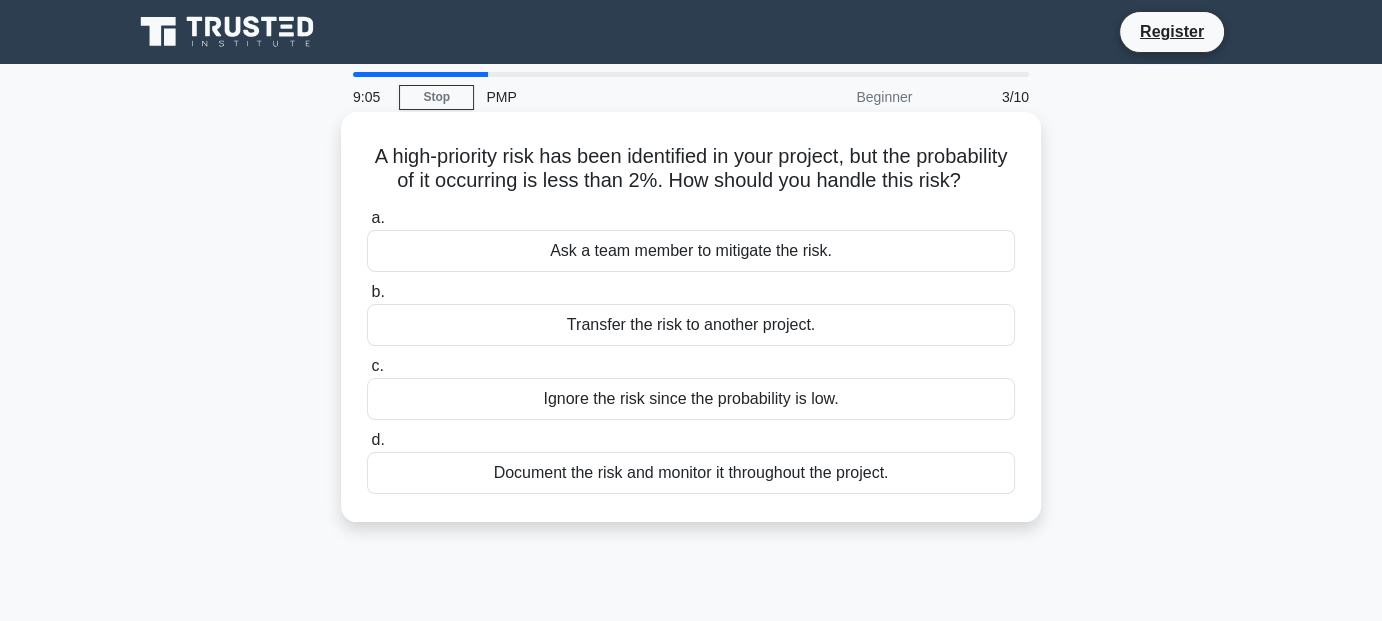 click on "Document the risk and monitor it throughout the project." at bounding box center (691, 473) 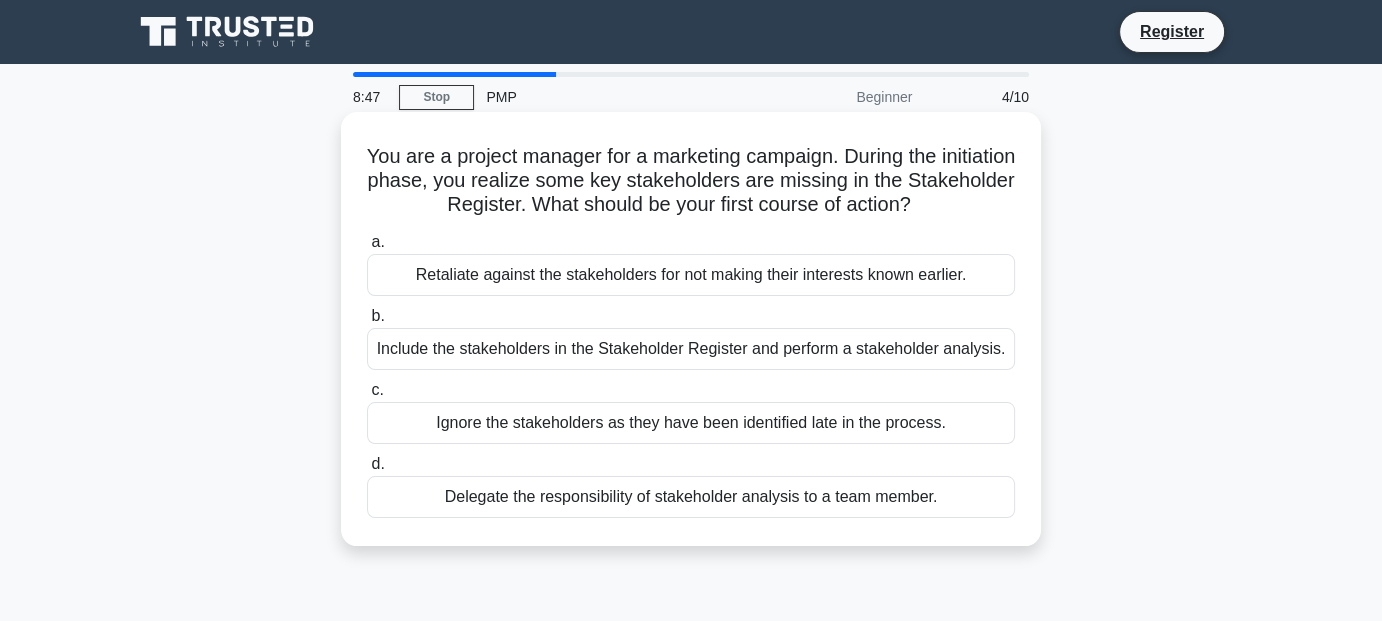click on "Include the stakeholders in the Stakeholder Register and perform a stakeholder analysis." at bounding box center (691, 349) 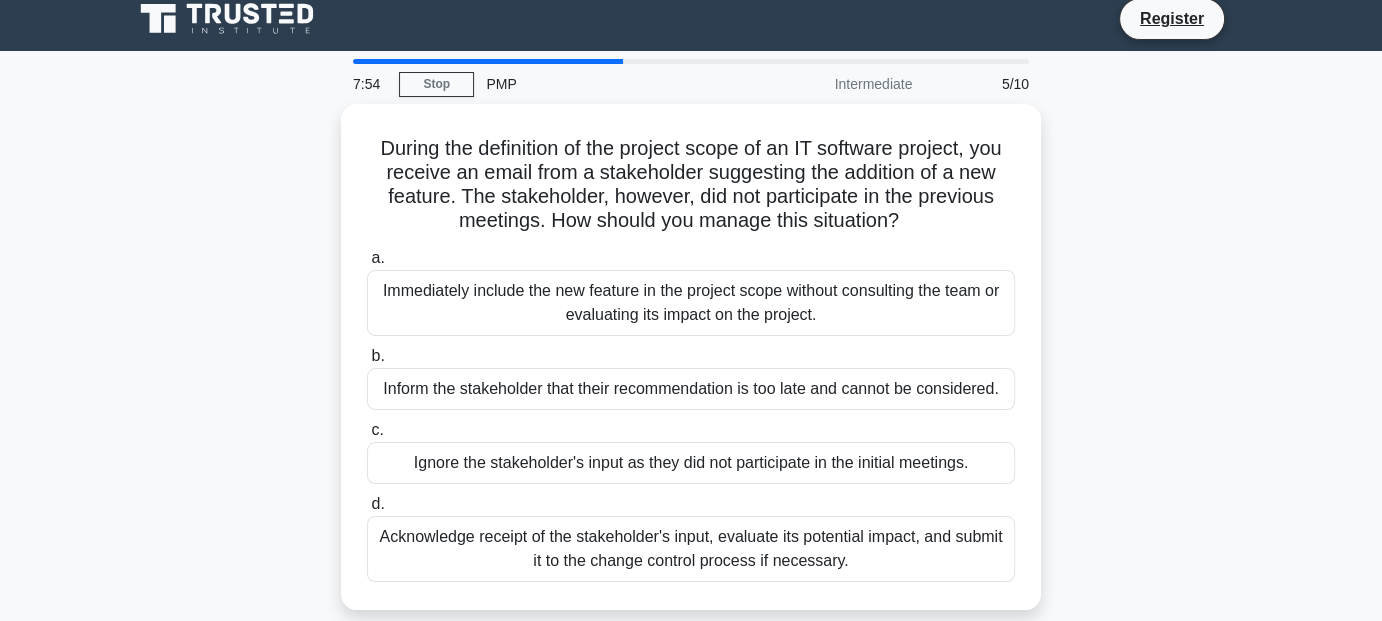 scroll, scrollTop: 100, scrollLeft: 0, axis: vertical 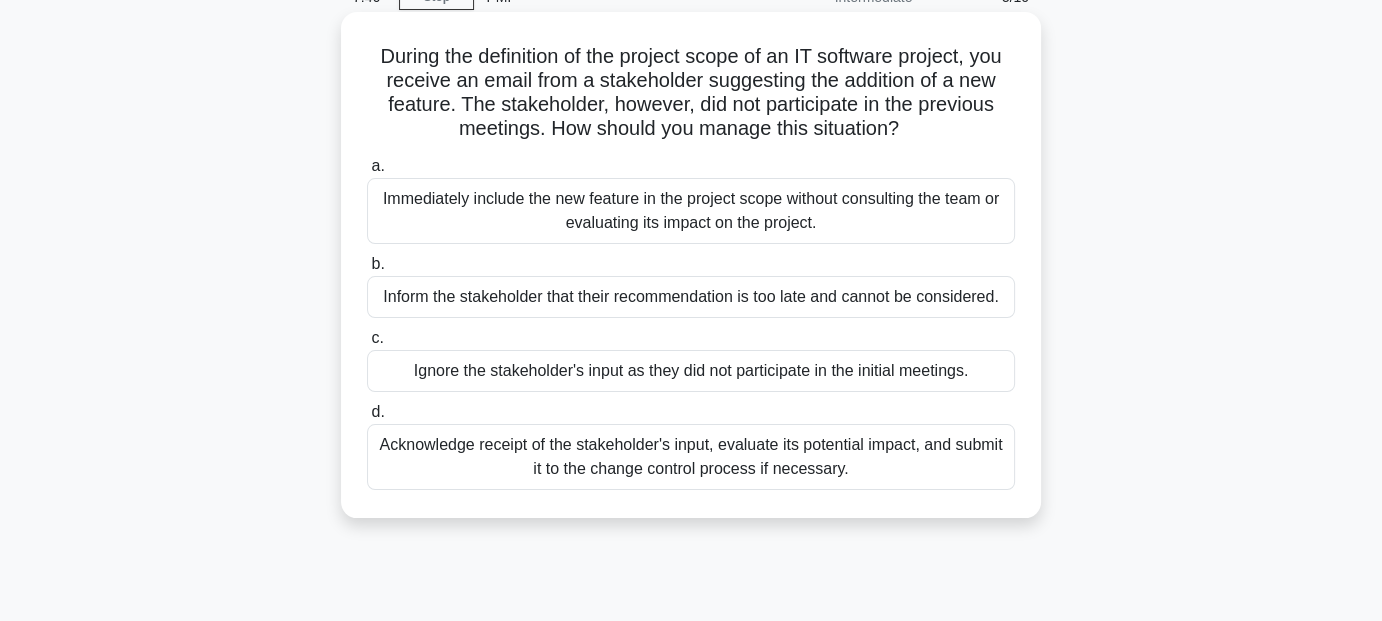 click on "Acknowledge receipt of the stakeholder's input, evaluate its potential impact, and submit it to the change control process if necessary." at bounding box center (691, 457) 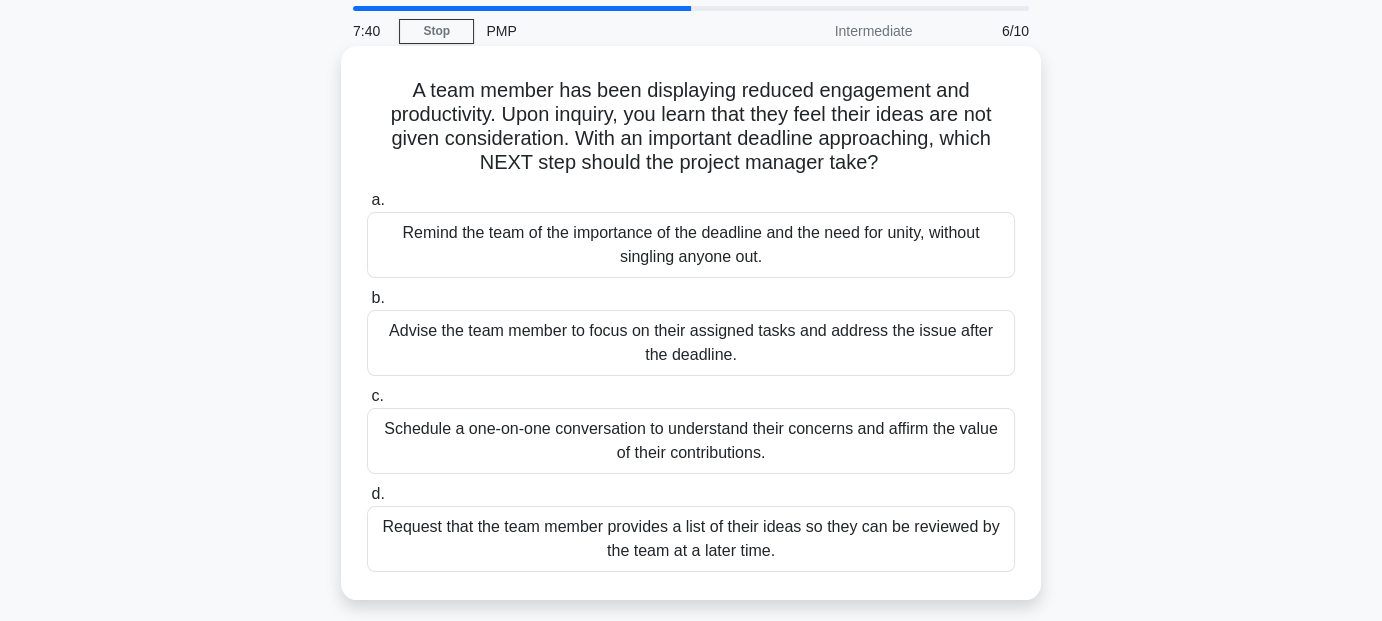 scroll, scrollTop: 100, scrollLeft: 0, axis: vertical 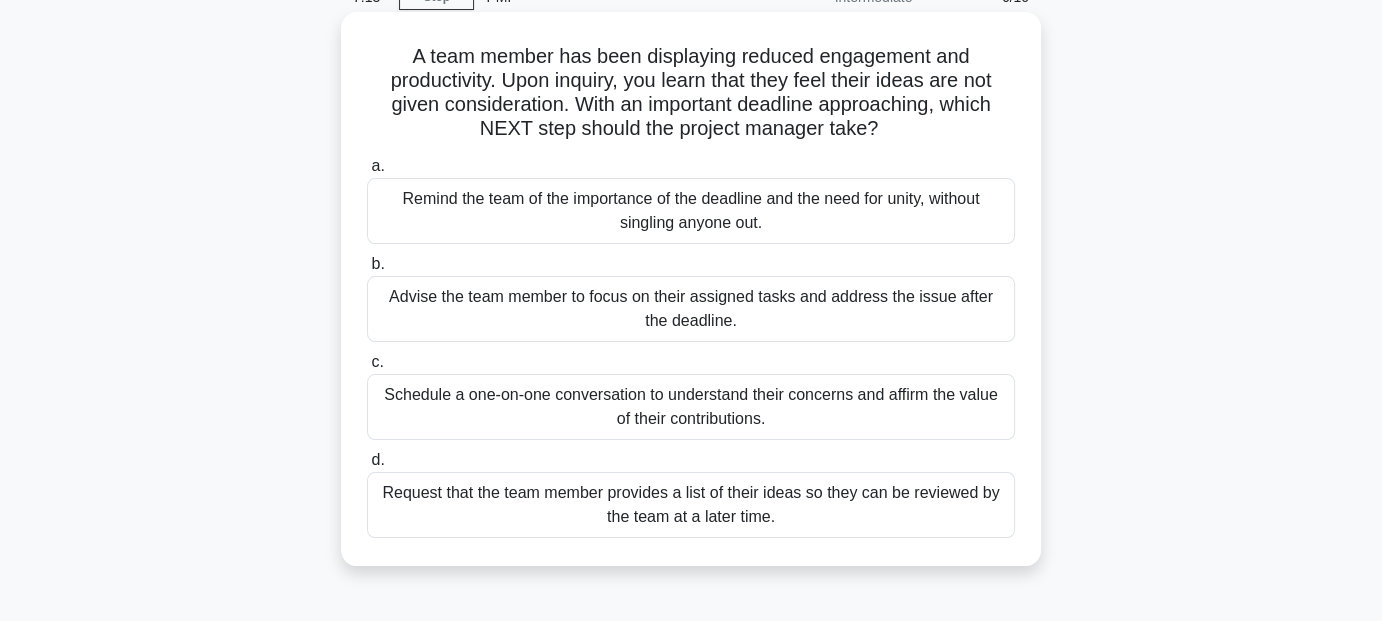 click on "Remind the team of the importance of the deadline and the need for unity, without singling anyone out." at bounding box center [691, 211] 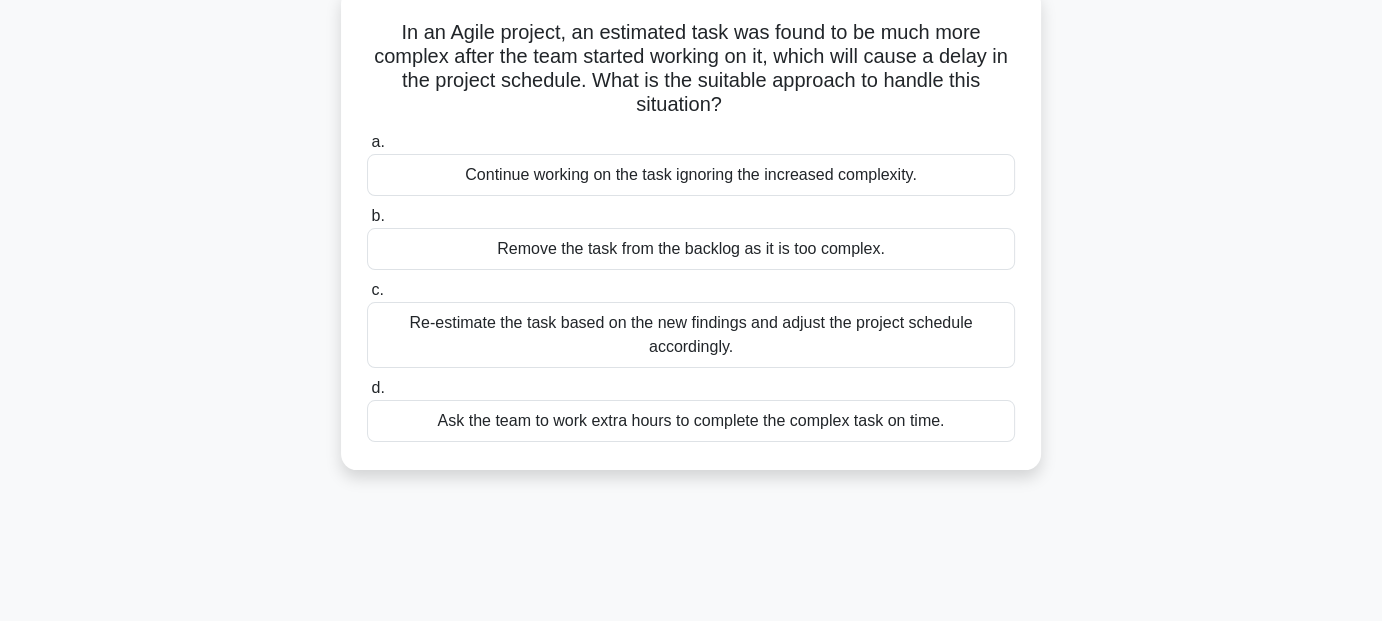 scroll, scrollTop: 100, scrollLeft: 0, axis: vertical 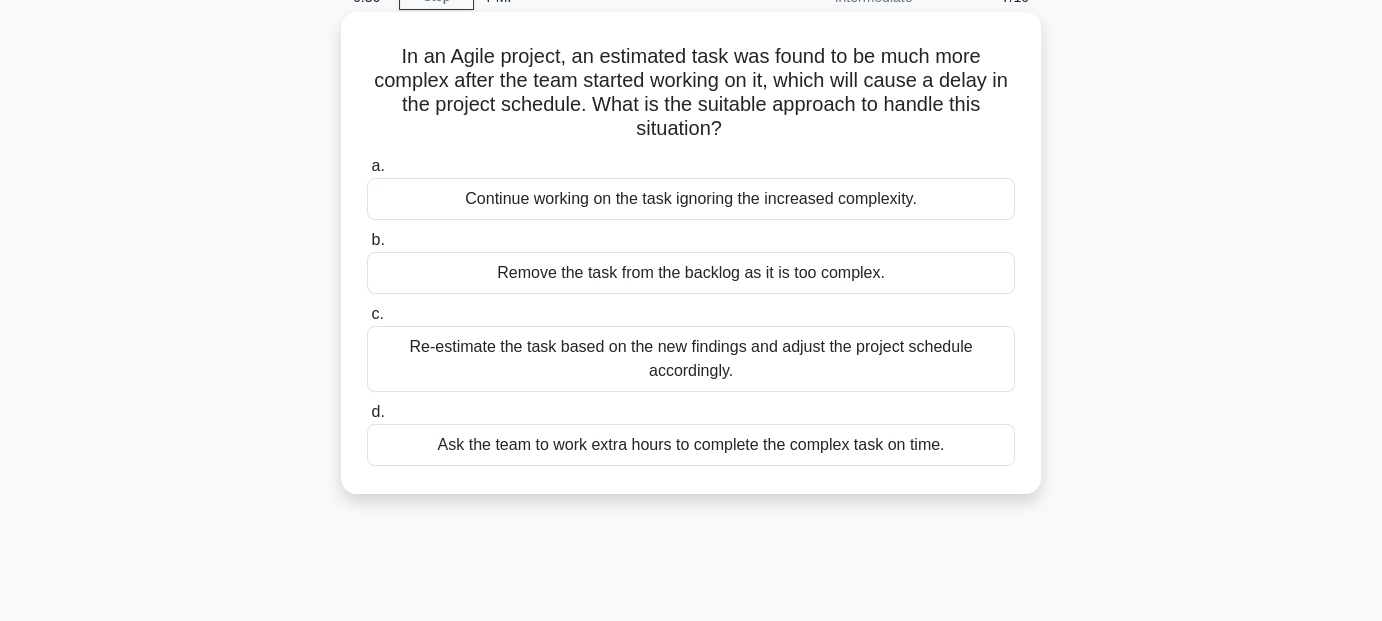 click on "Re-estimate the task based on the new findings and adjust the project schedule accordingly." at bounding box center (691, 359) 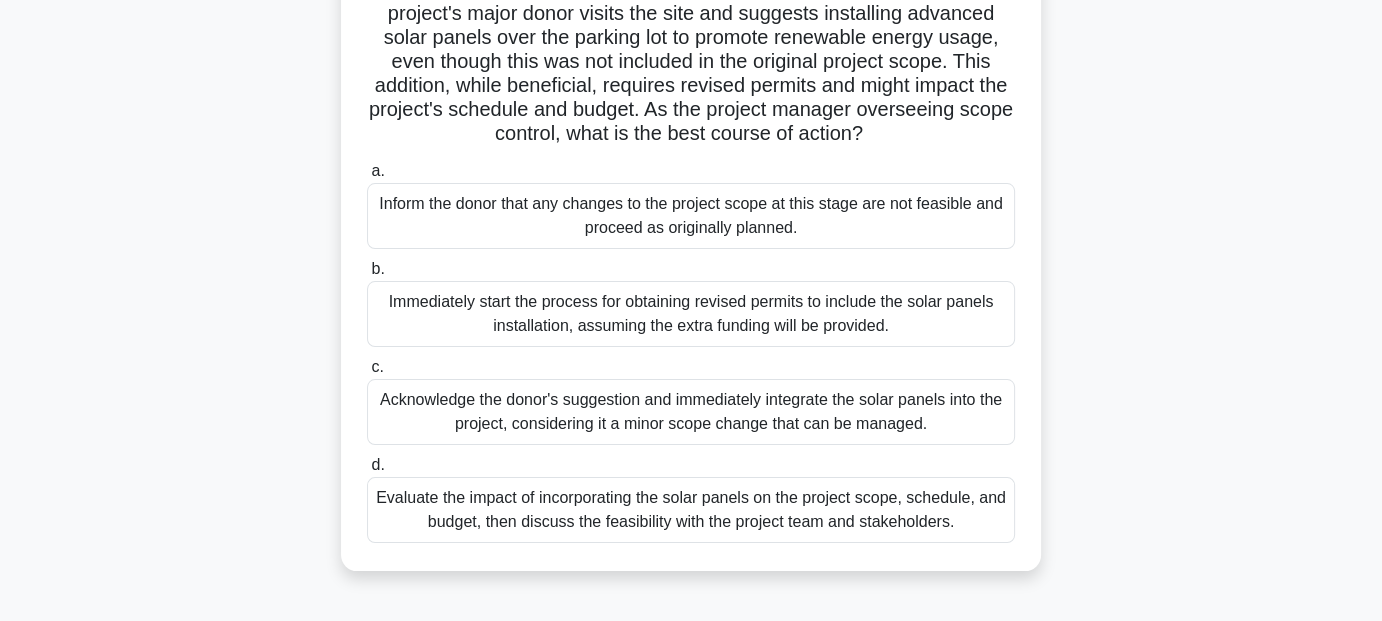 scroll, scrollTop: 200, scrollLeft: 0, axis: vertical 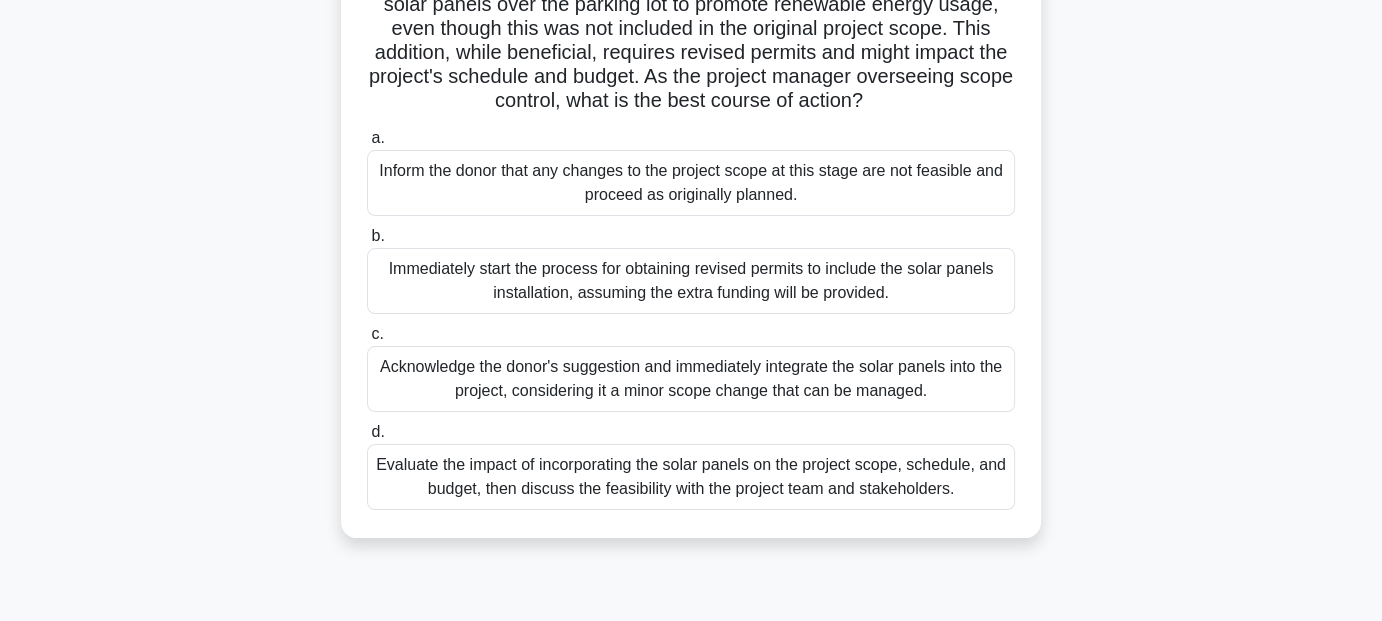 click on "Evaluate the impact of incorporating the solar panels on the project scope, schedule, and budget, then discuss the feasibility with the project team and stakeholders." at bounding box center [691, 477] 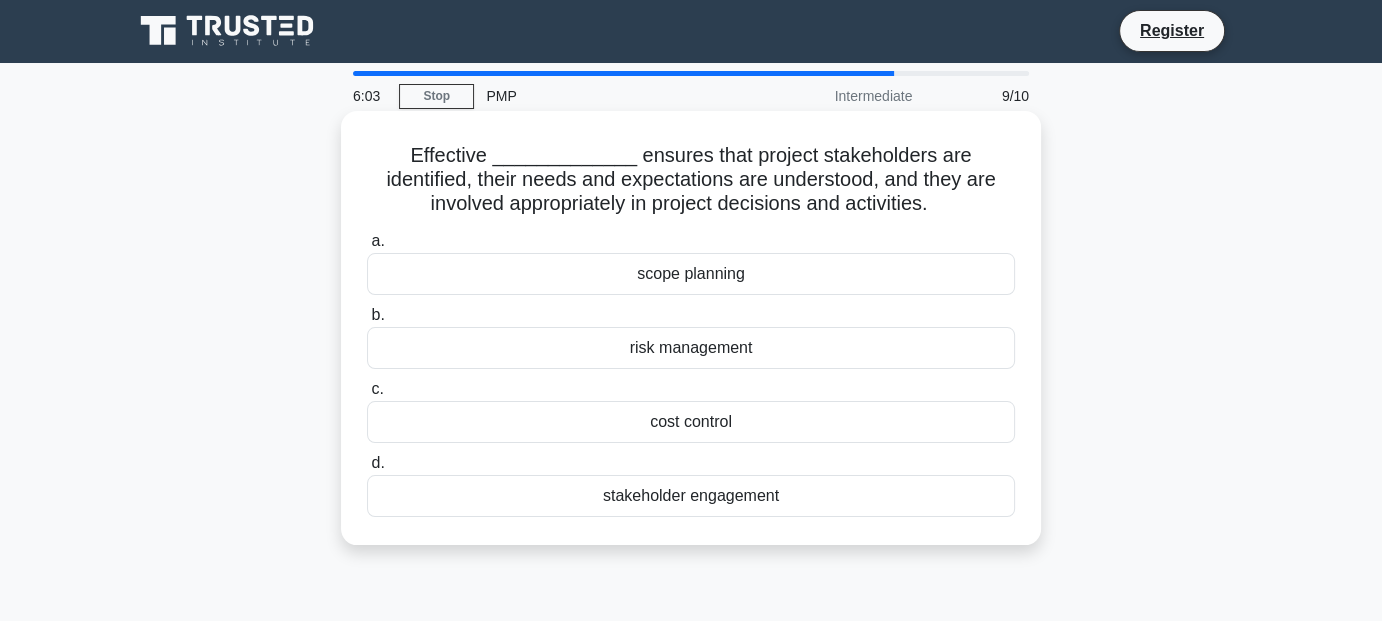 scroll, scrollTop: 0, scrollLeft: 0, axis: both 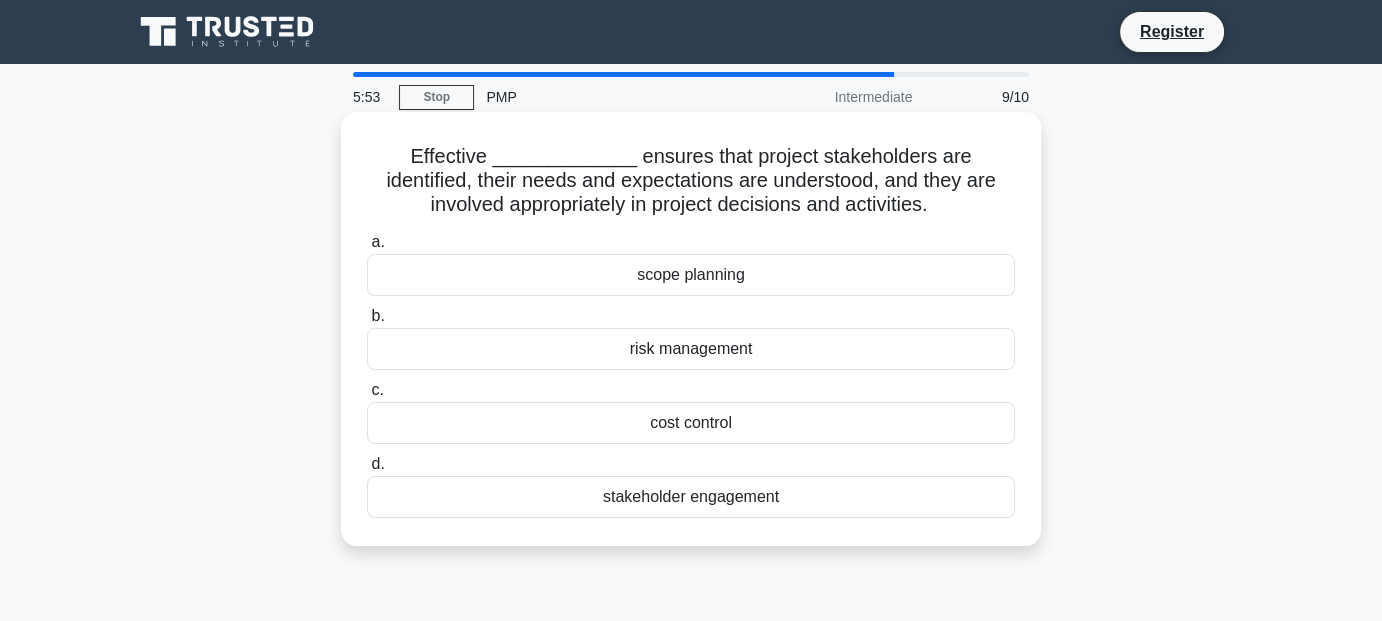 click on "stakeholder engagement" at bounding box center [691, 497] 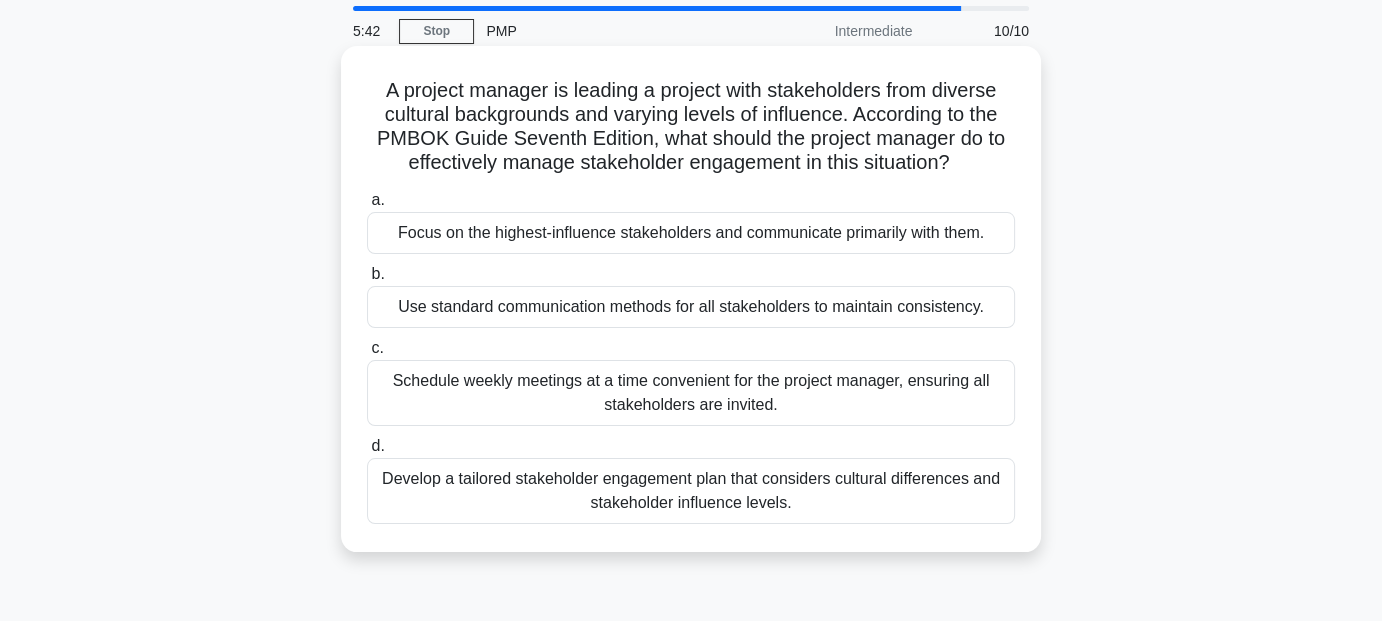 scroll, scrollTop: 100, scrollLeft: 0, axis: vertical 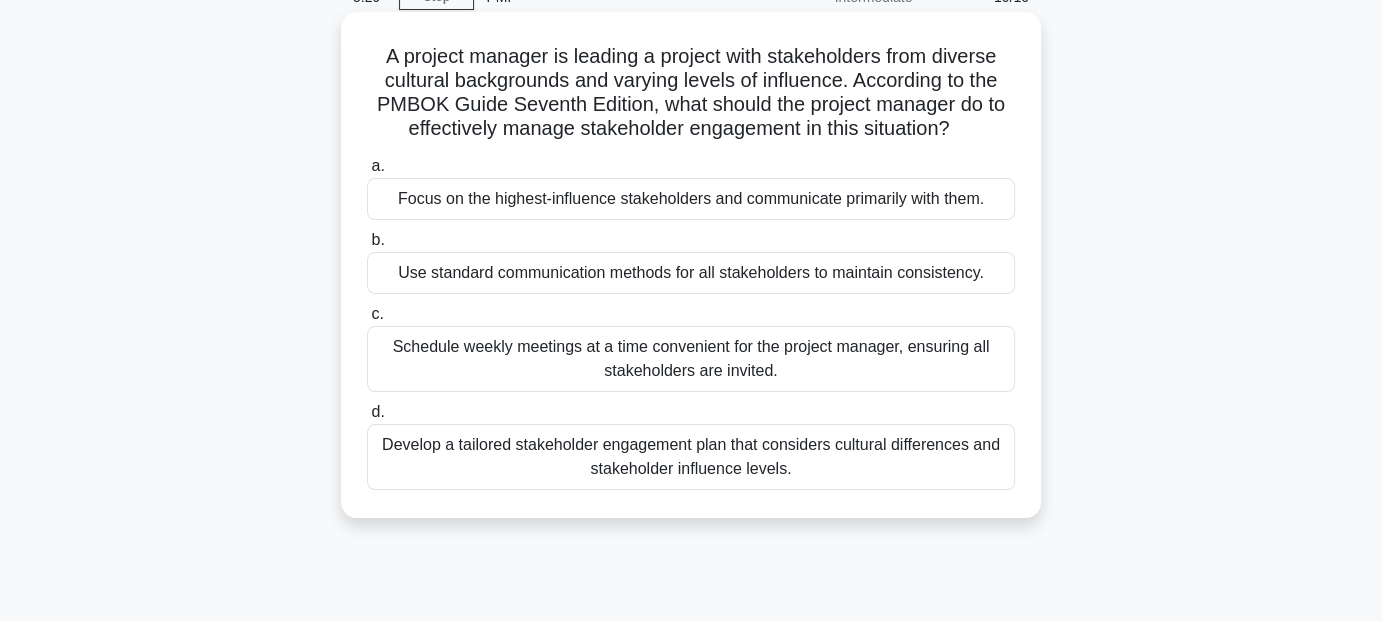 click on "Develop a tailored stakeholder engagement plan that considers cultural differences and stakeholder influence levels." at bounding box center [691, 457] 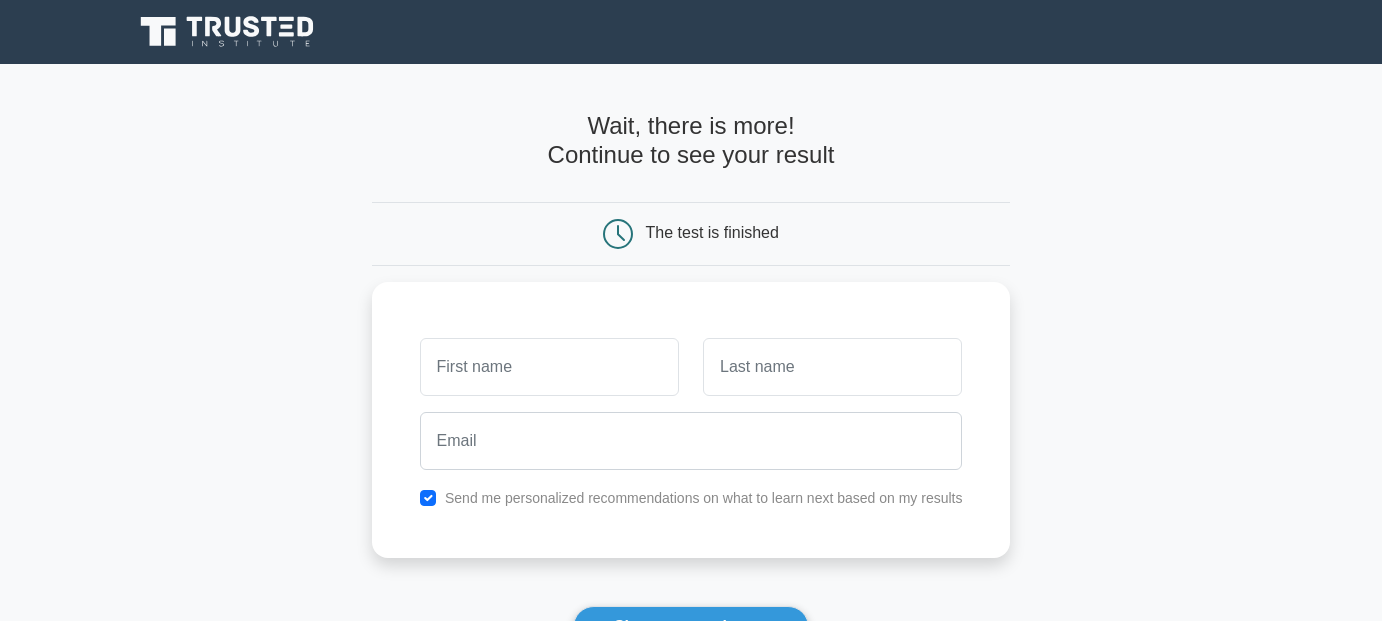 scroll, scrollTop: 0, scrollLeft: 0, axis: both 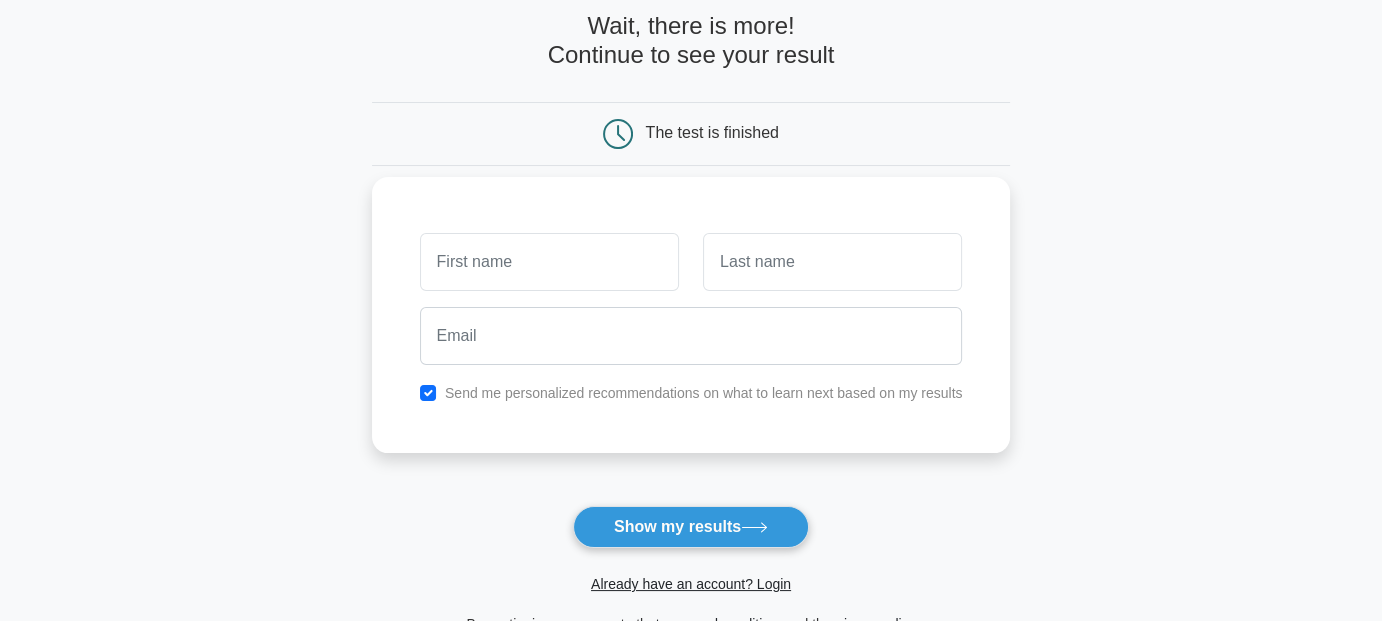 click at bounding box center (549, 262) 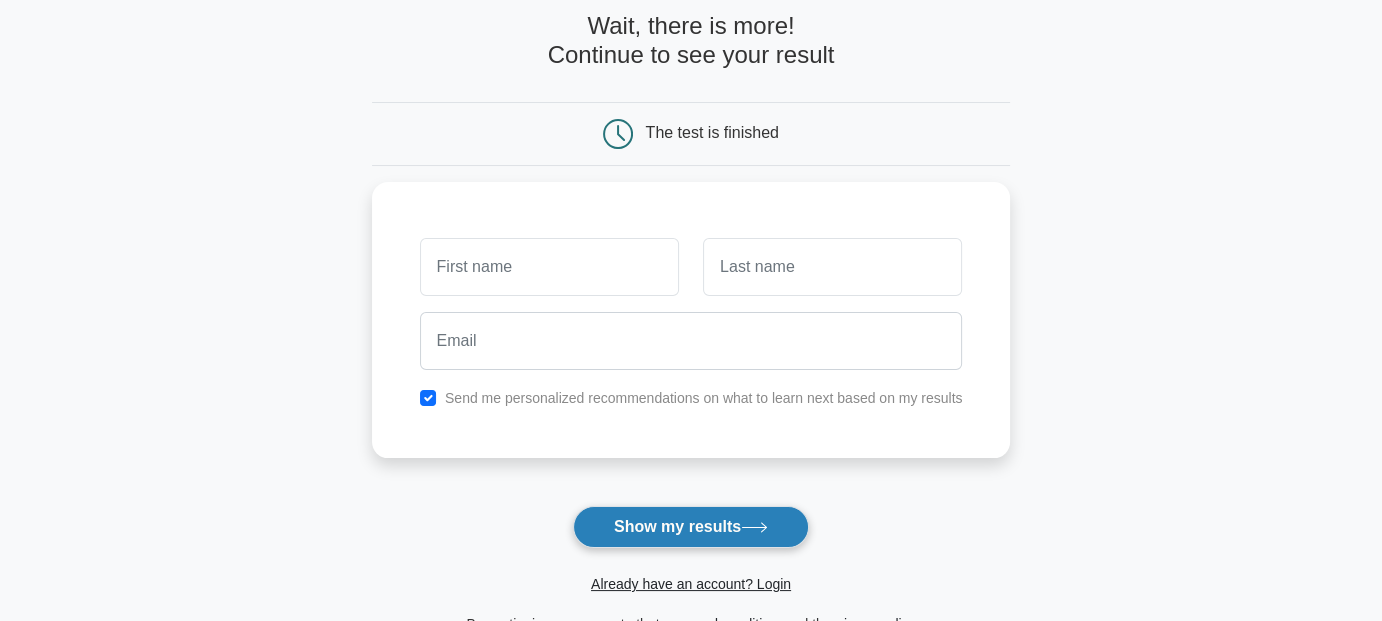 click on "Show my results" at bounding box center [691, 527] 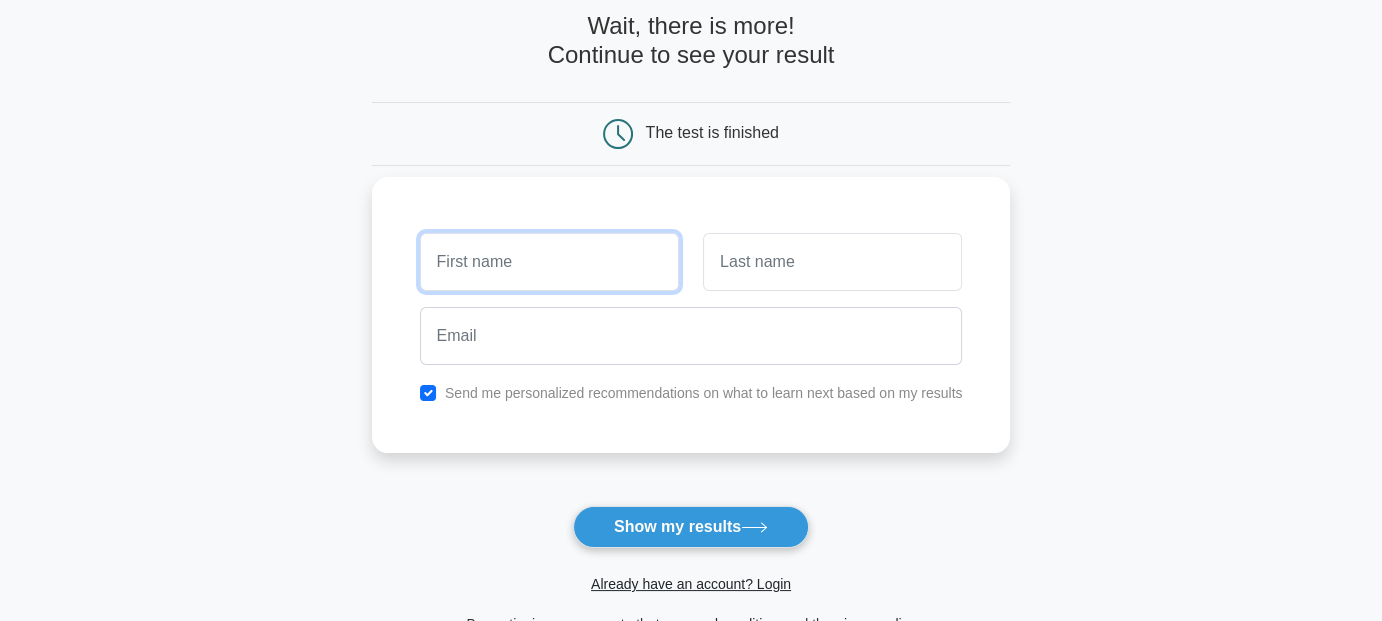 click at bounding box center [549, 262] 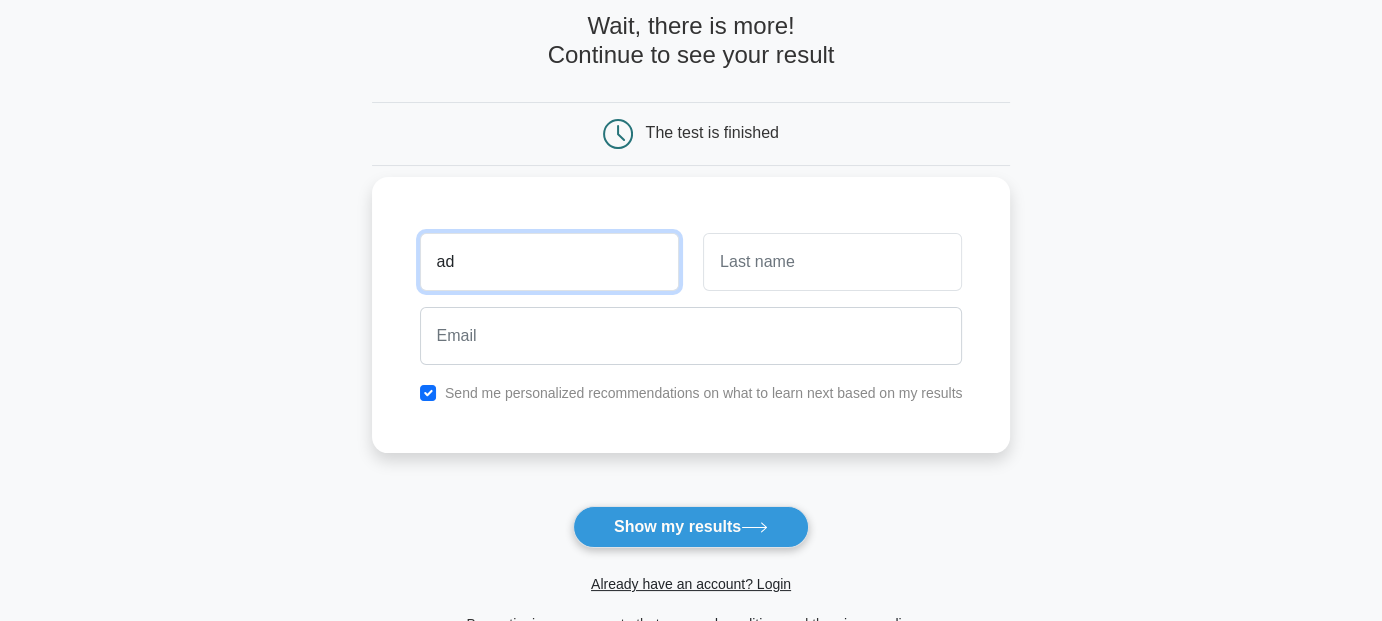 type on "a" 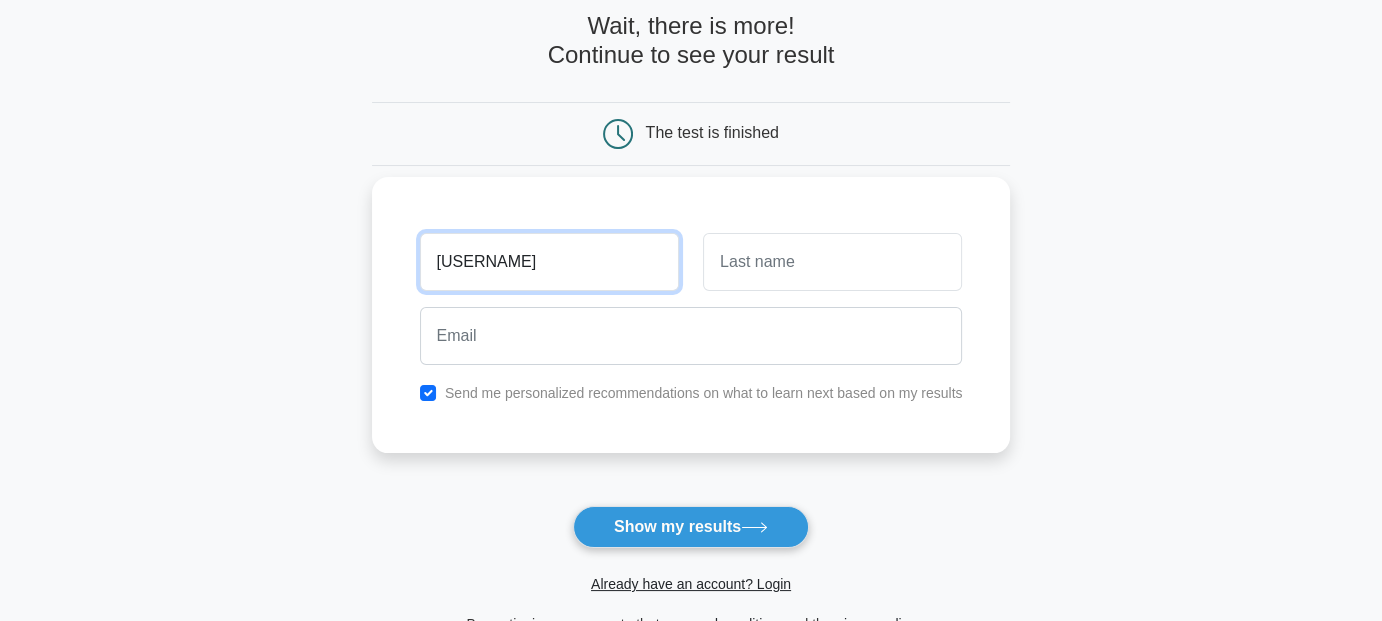 type on "aud" 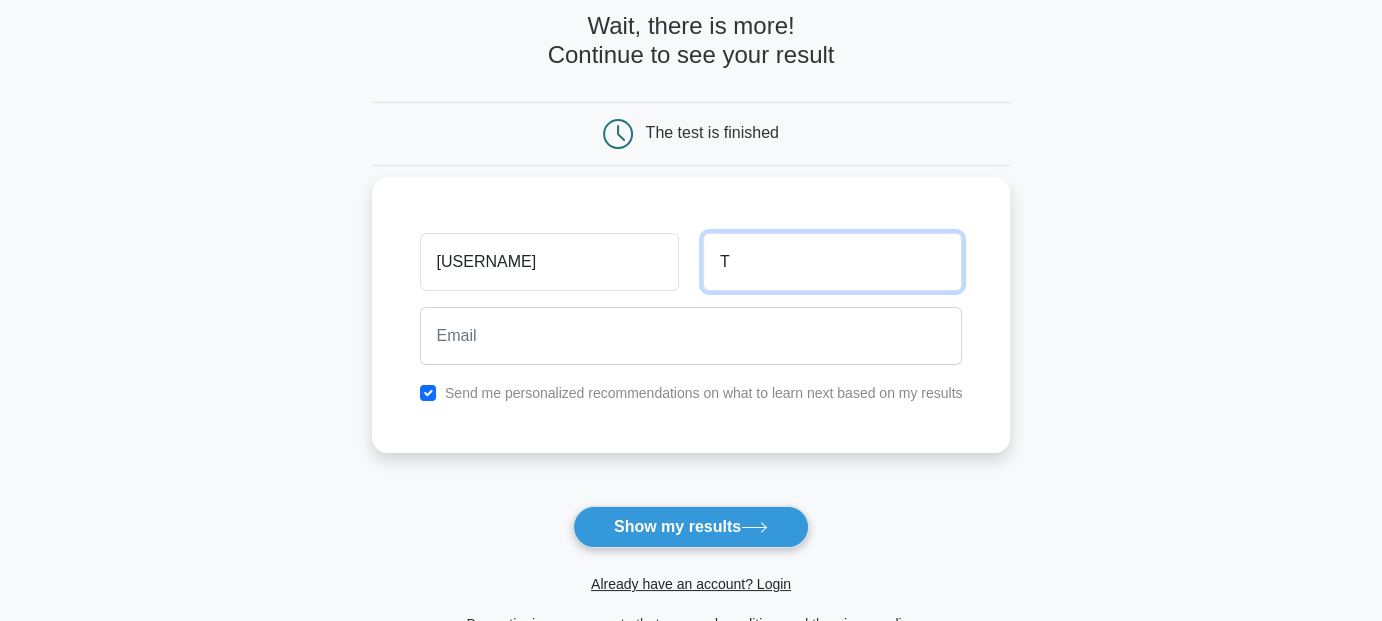 type on "T" 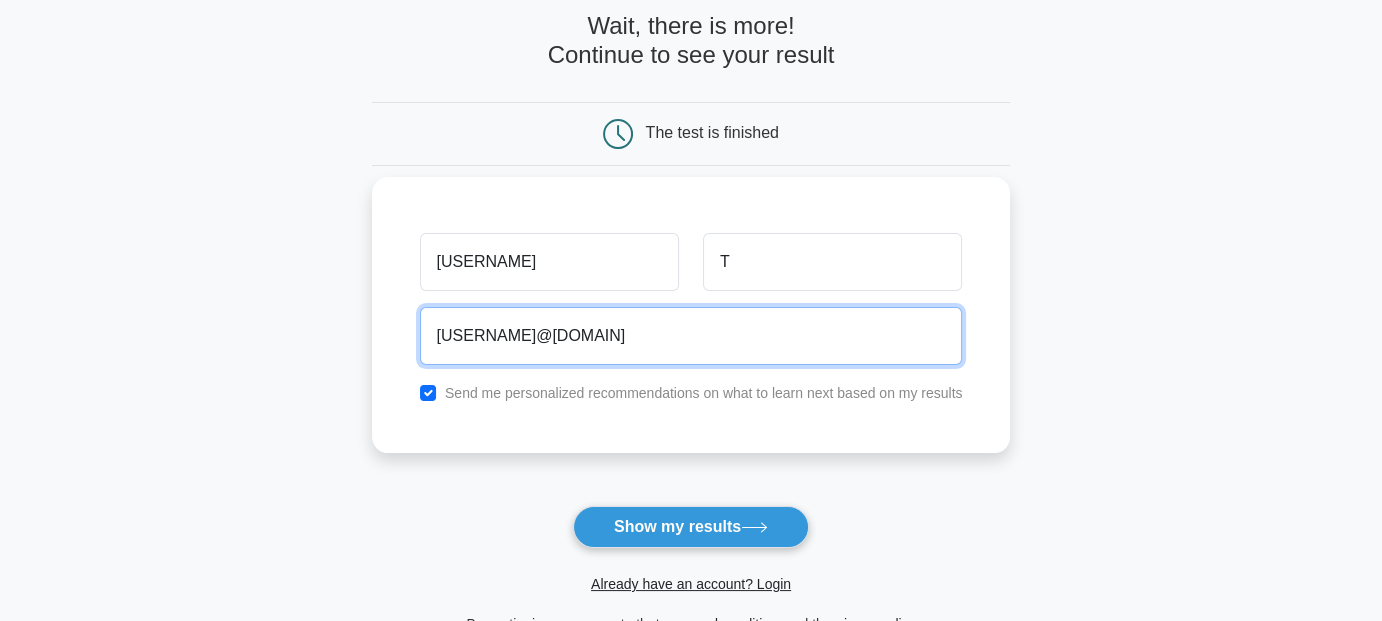 type on "audrey_1130@hotmail.com" 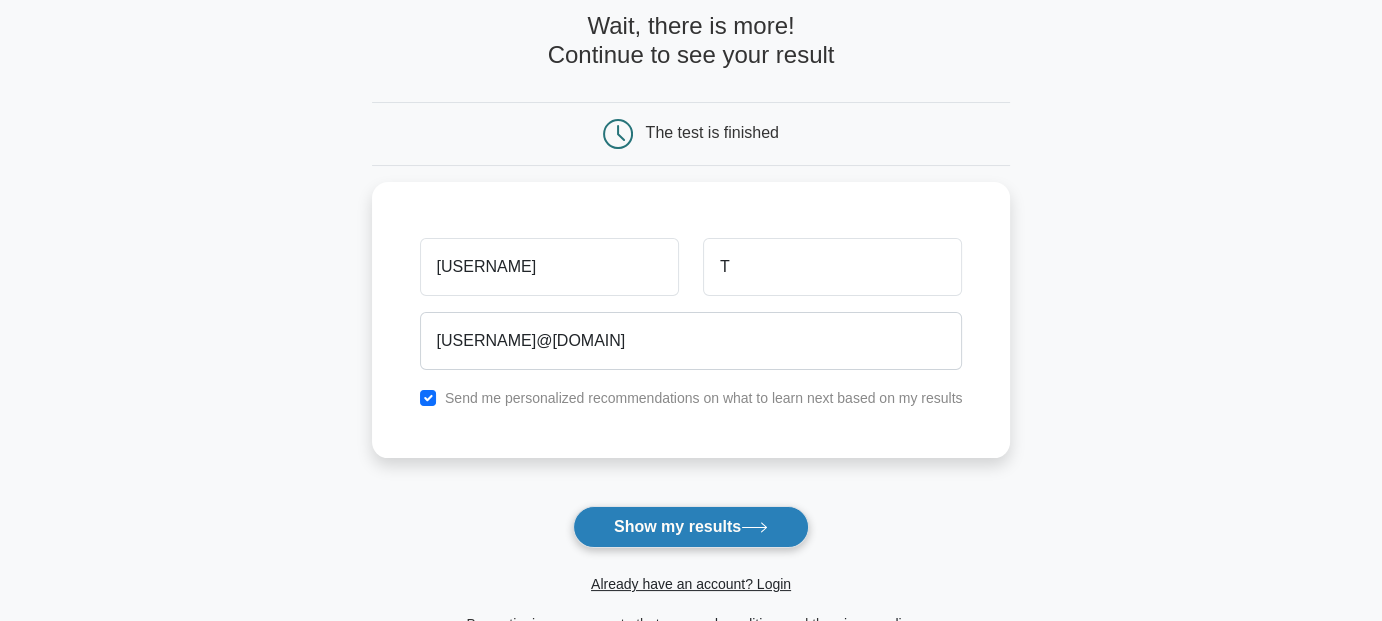 click on "Show my results" at bounding box center (691, 527) 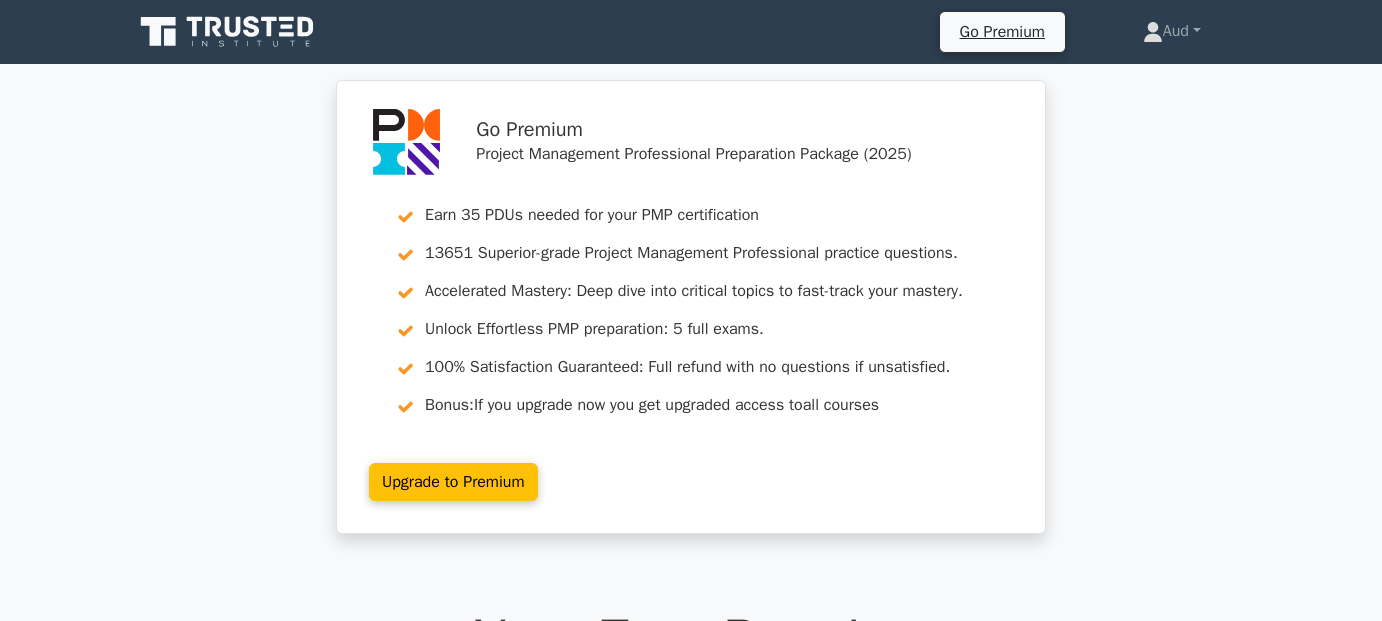 scroll, scrollTop: 0, scrollLeft: 0, axis: both 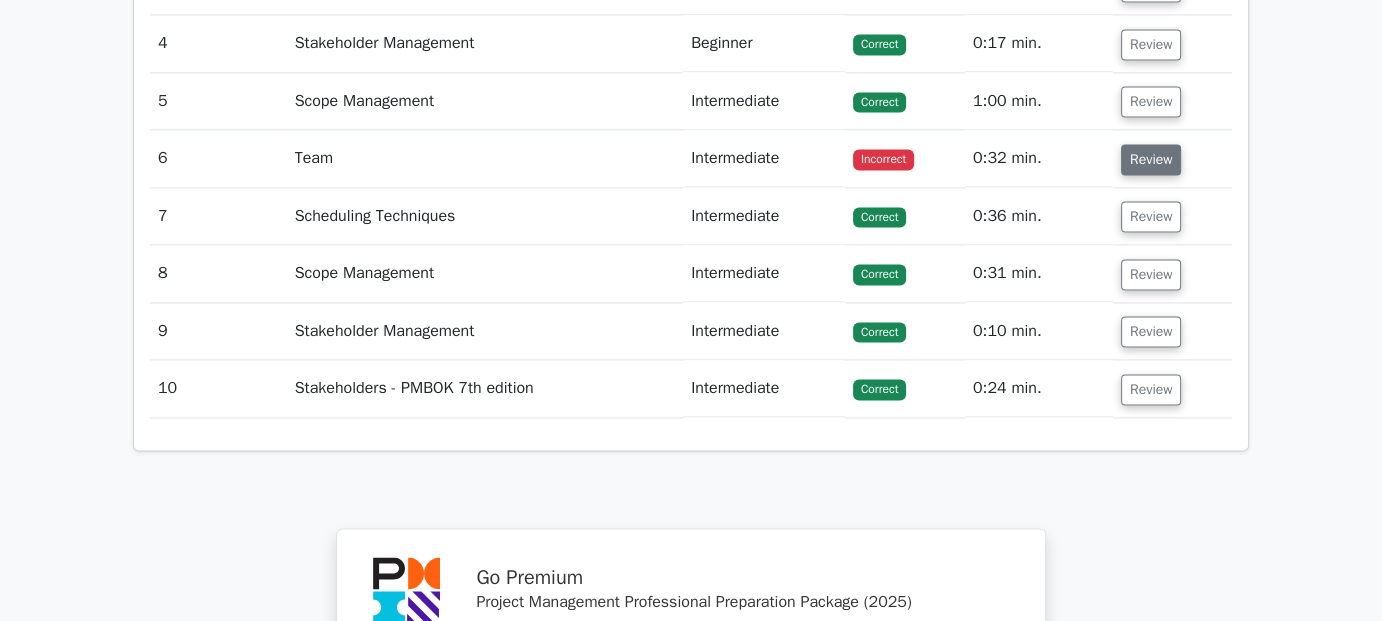 click on "Review" at bounding box center (1151, 159) 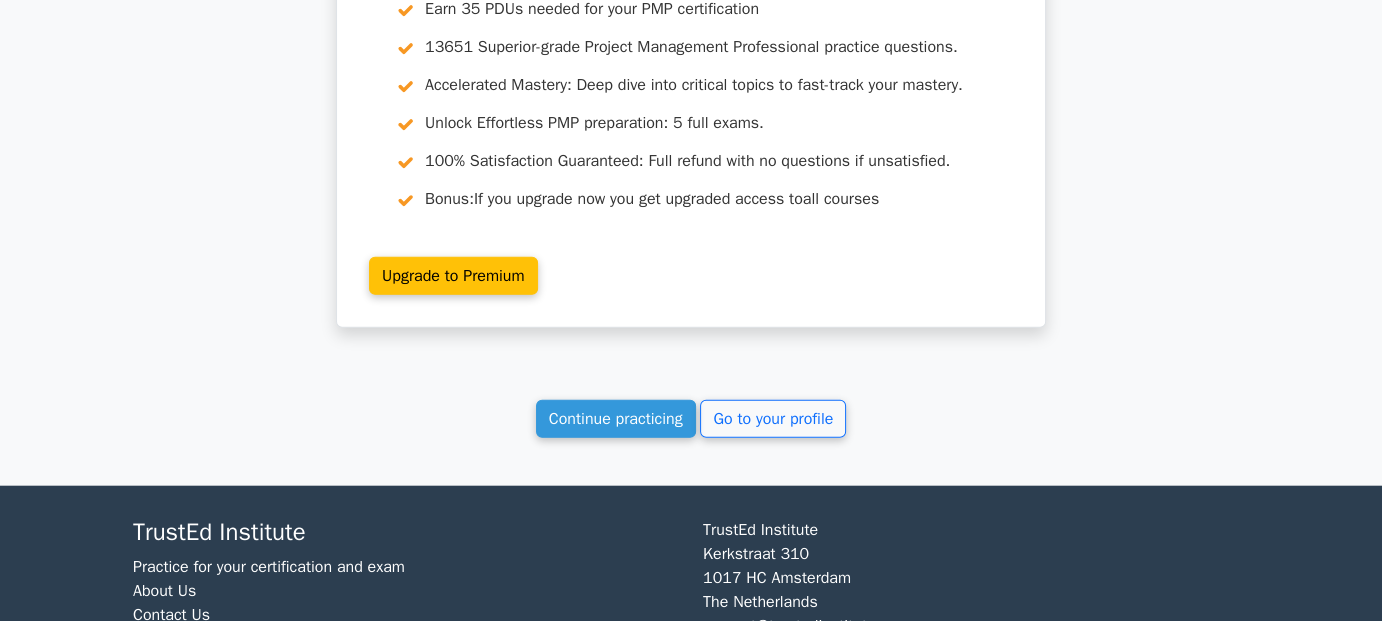 scroll, scrollTop: 4800, scrollLeft: 0, axis: vertical 